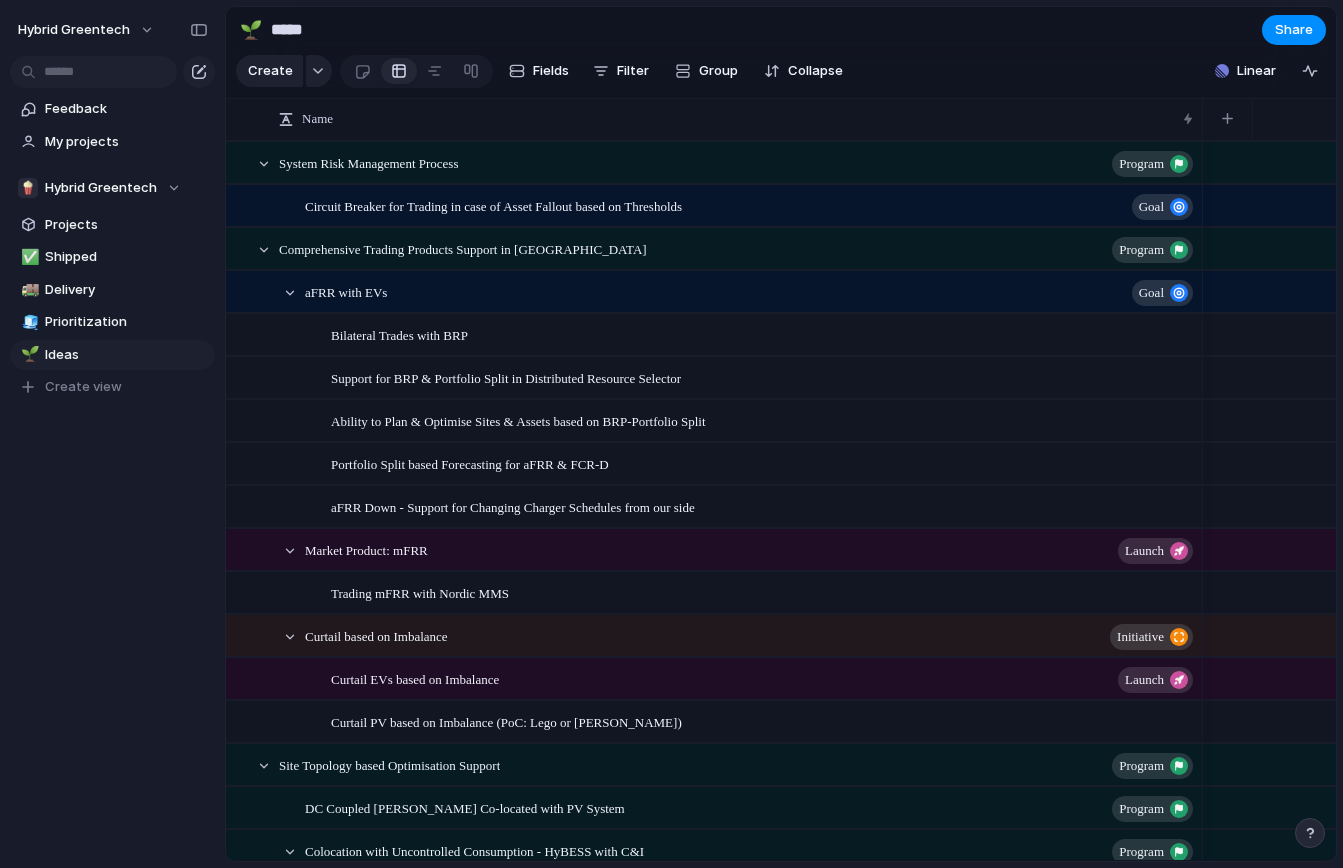 scroll, scrollTop: 0, scrollLeft: 0, axis: both 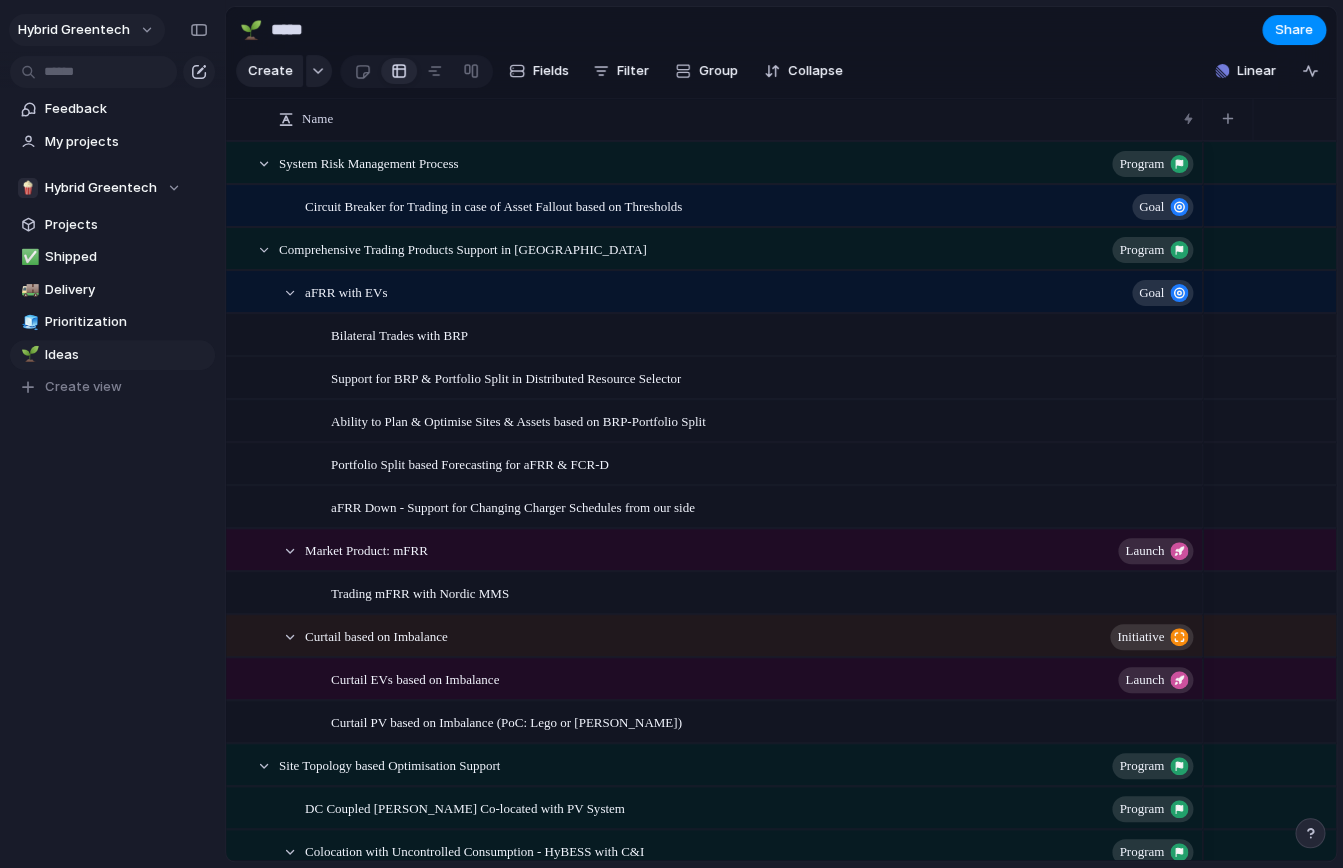 click on "Hybrid Greentech" at bounding box center (74, 30) 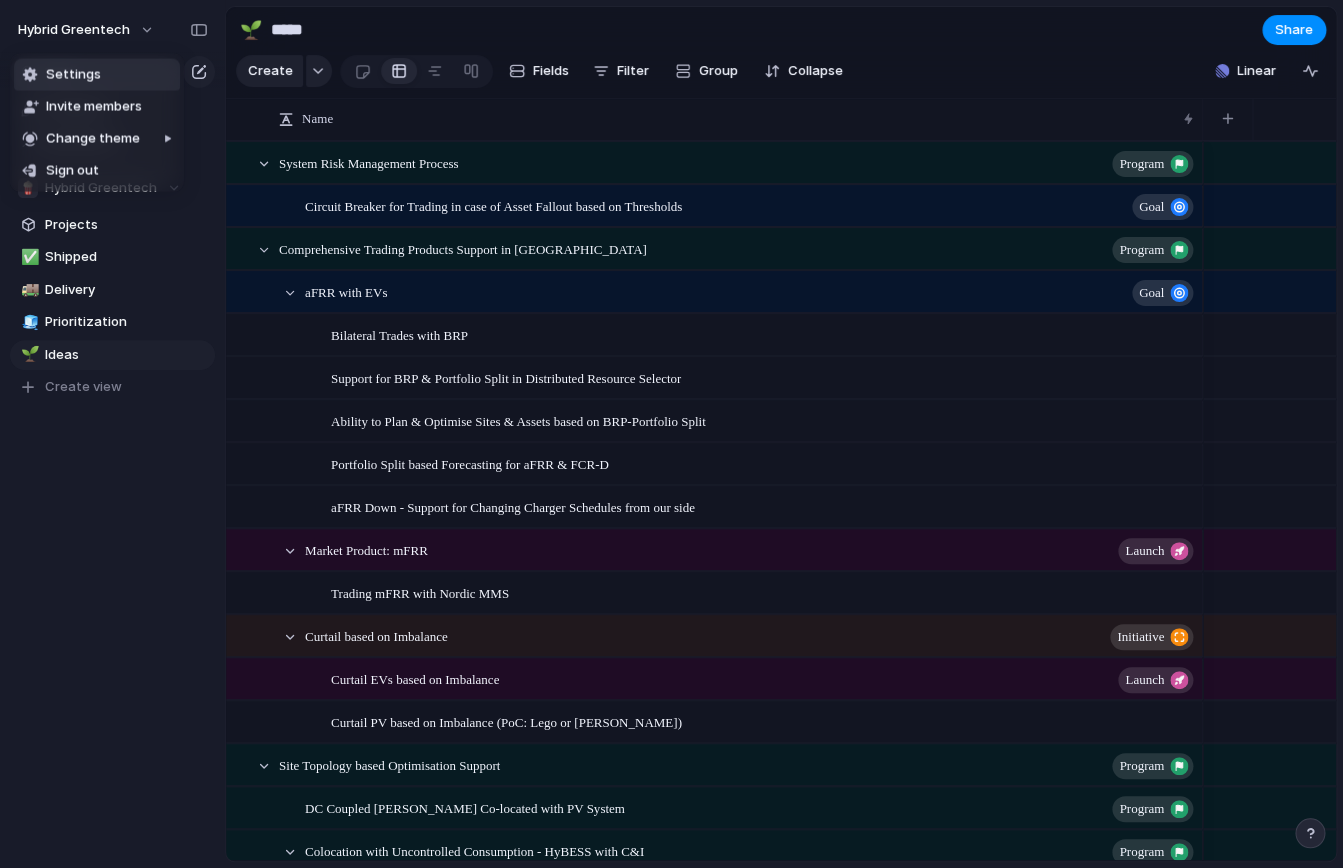 click on "Settings" at bounding box center [73, 75] 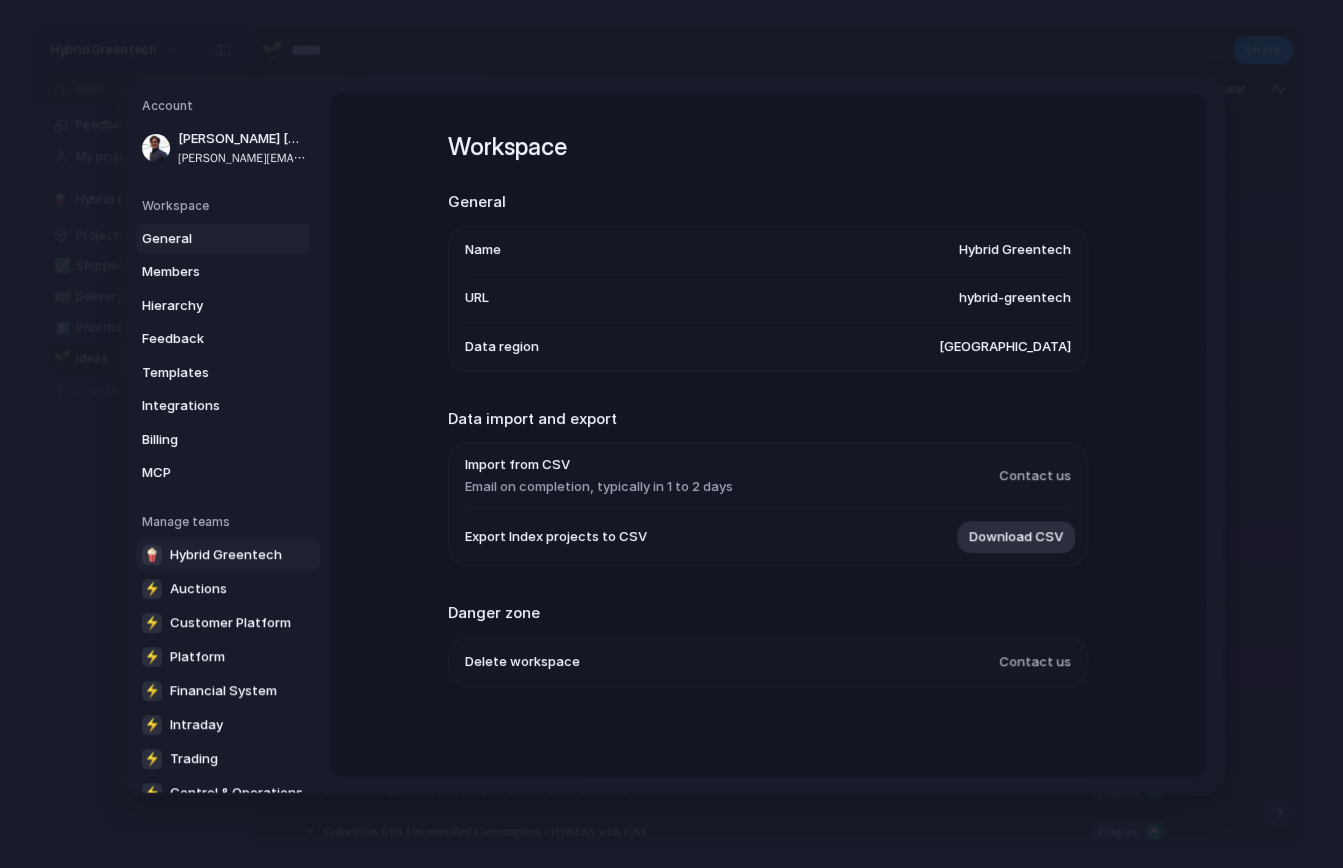 click on "🍿 Hybrid Greentech" at bounding box center (228, 554) 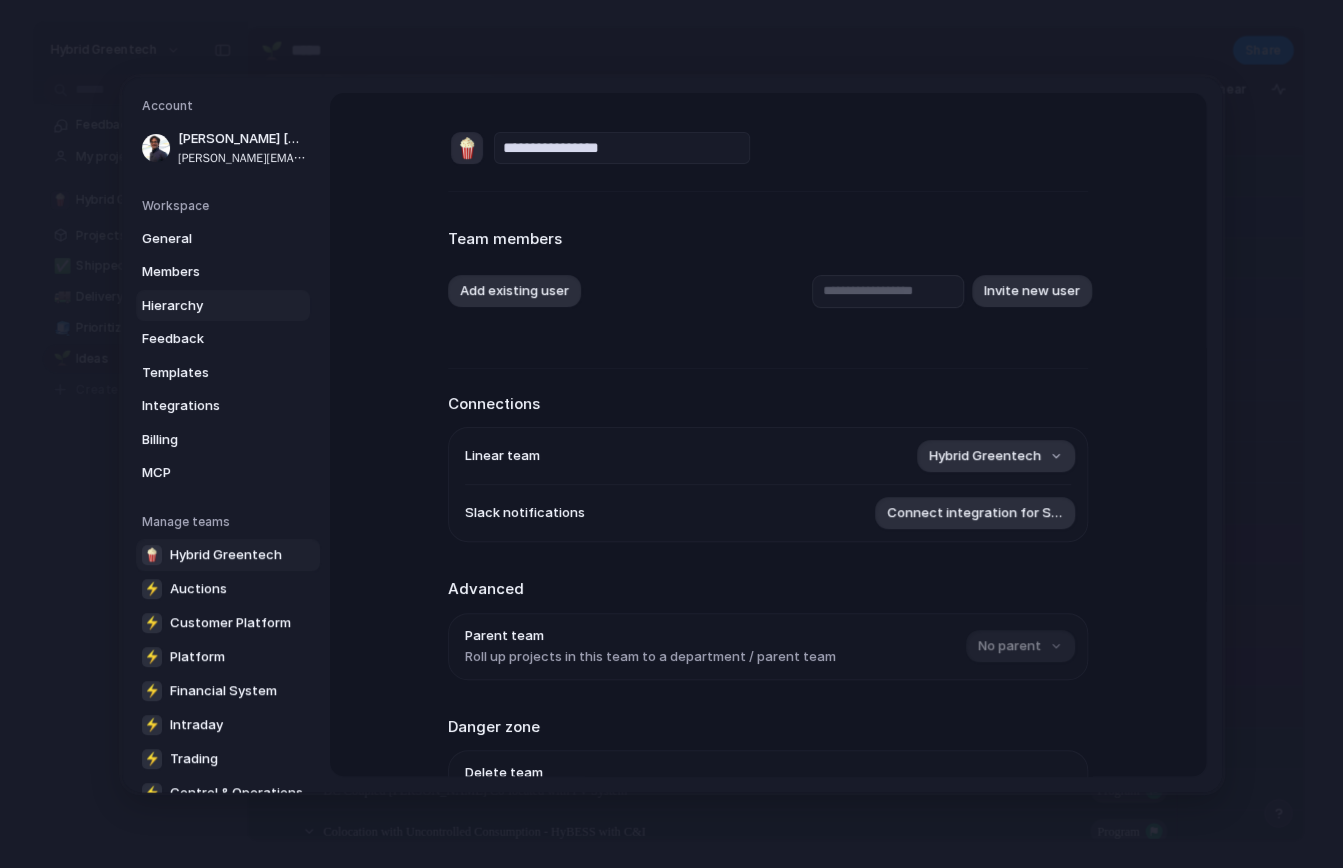 click on "Hierarchy" at bounding box center [223, 305] 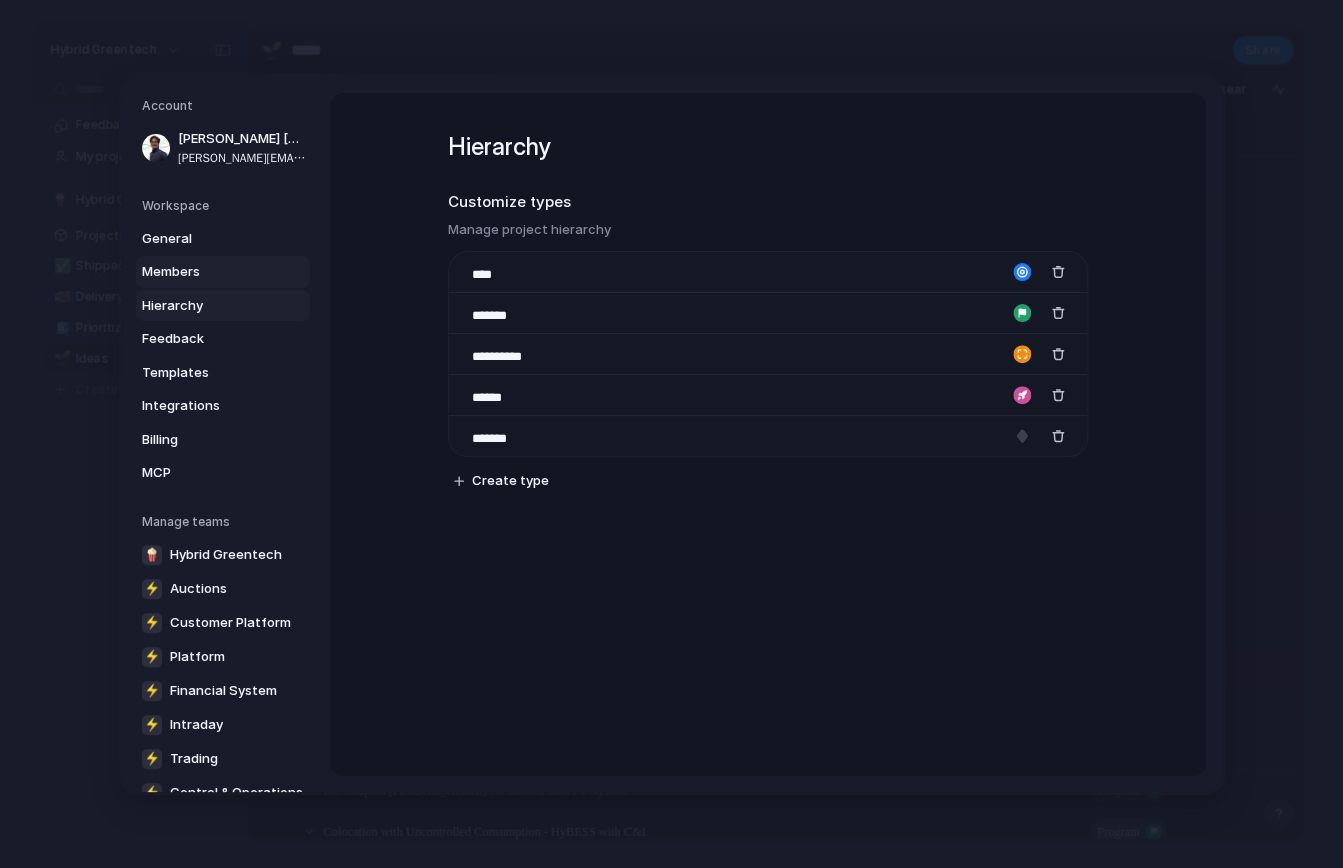 click on "Members" at bounding box center [206, 272] 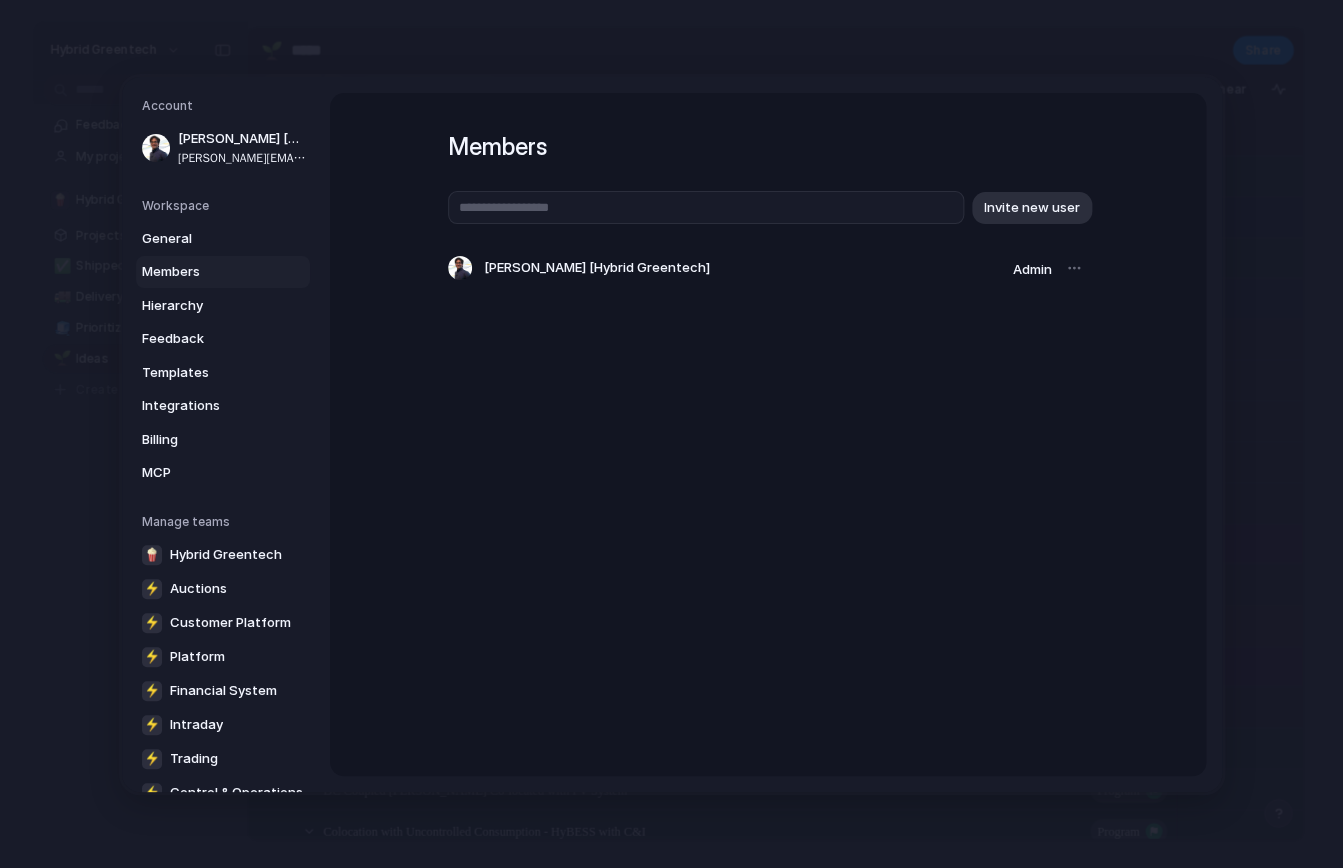 click on "Members Invite new user [PERSON_NAME] [Hybrid Greentech] Admin" at bounding box center [768, 434] 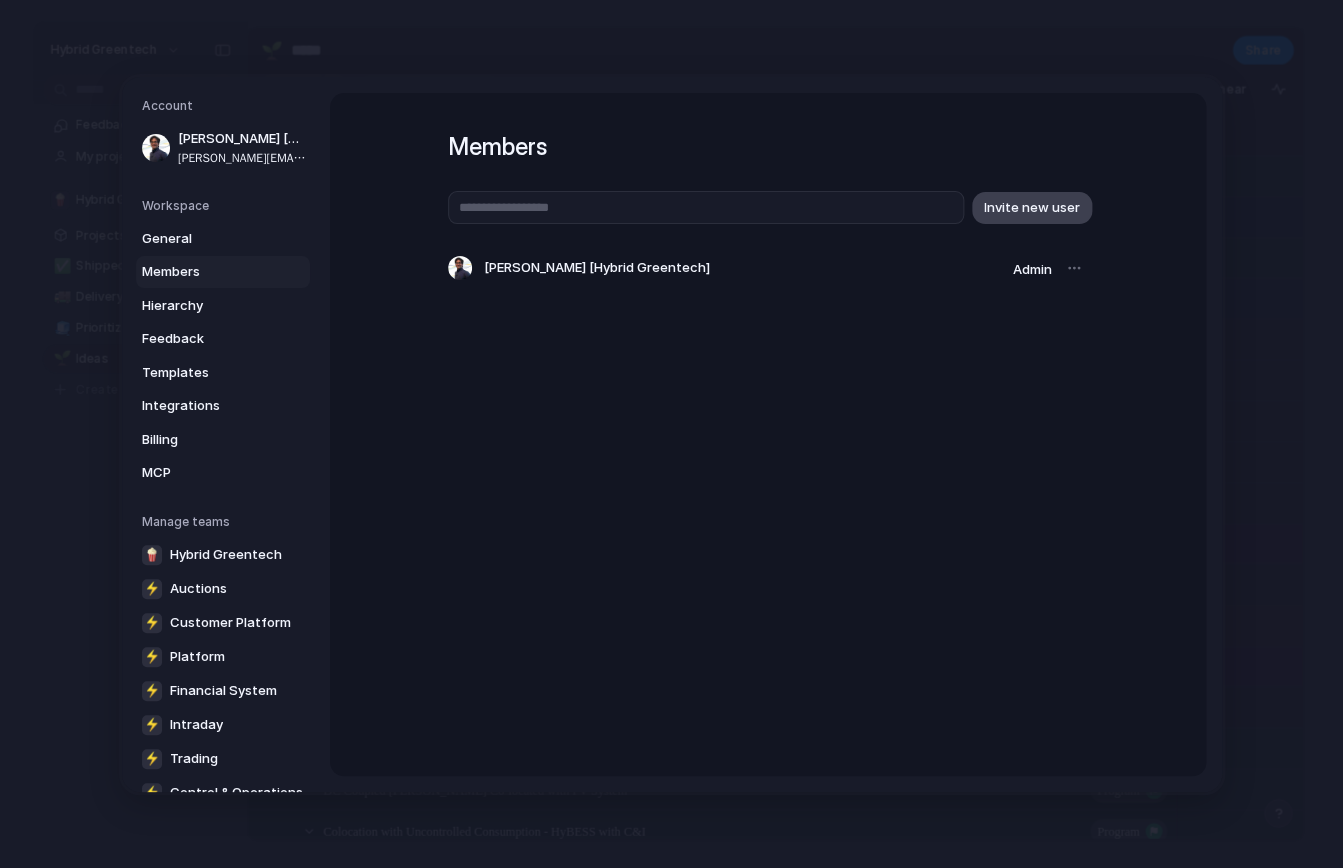 click on "Invite new user" at bounding box center (1032, 207) 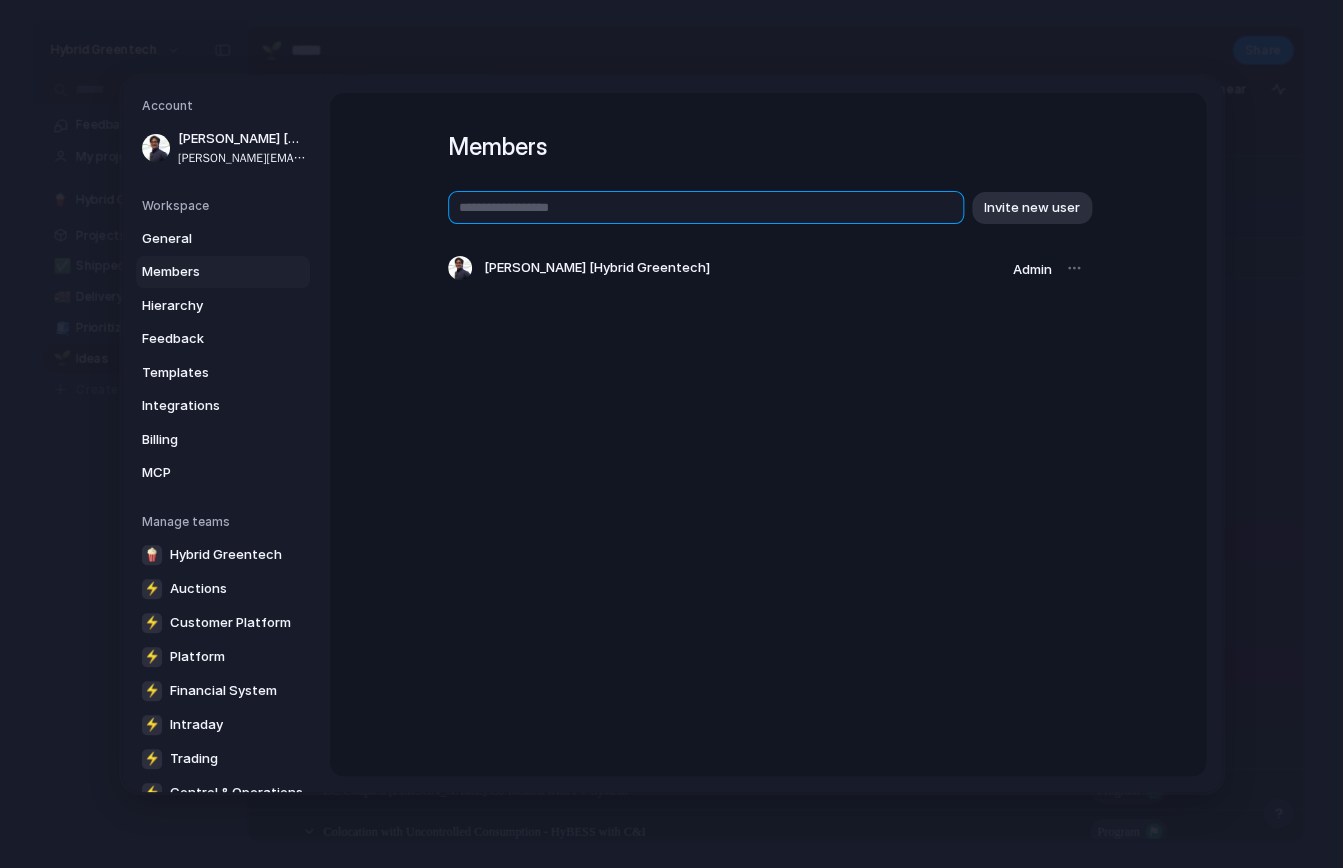 click at bounding box center [706, 207] 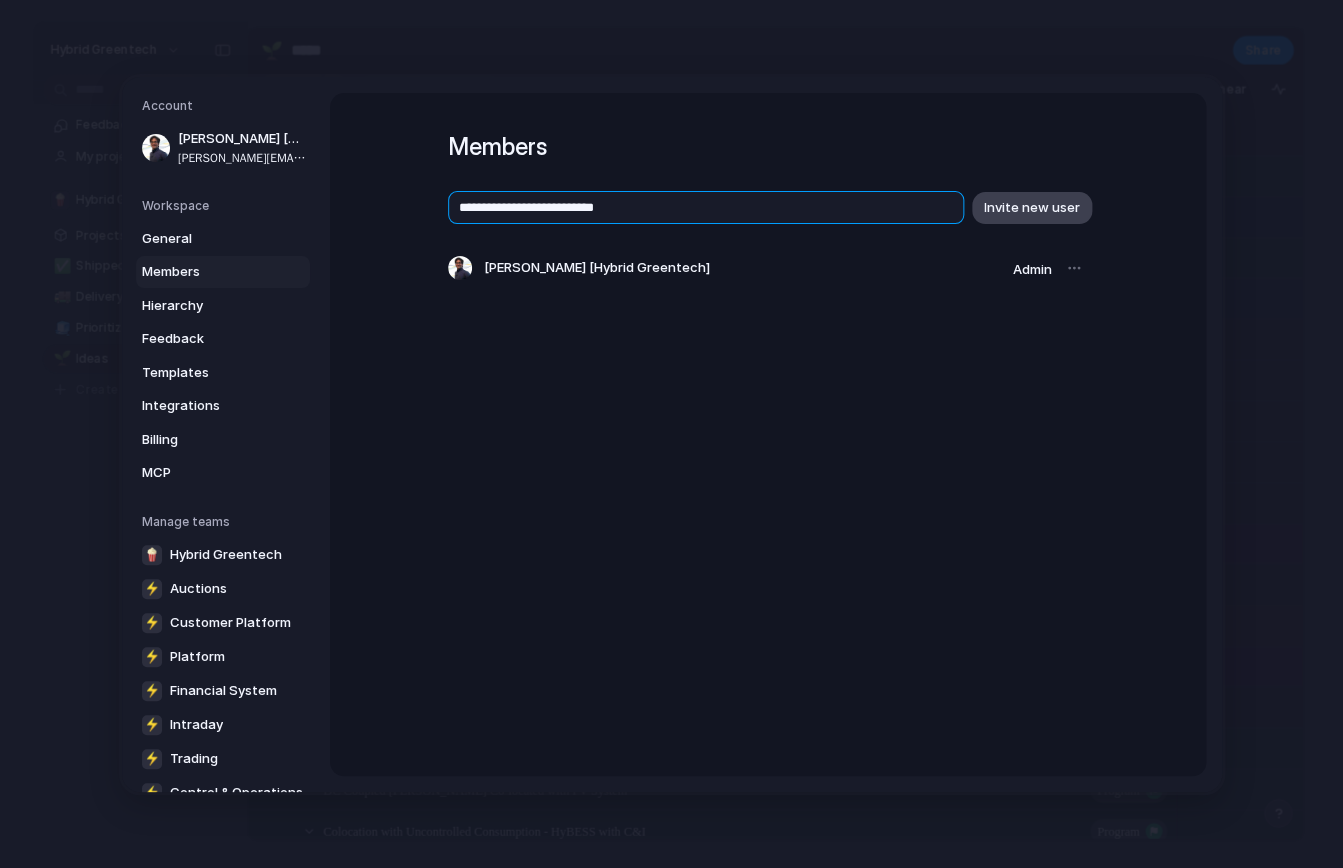 type on "**********" 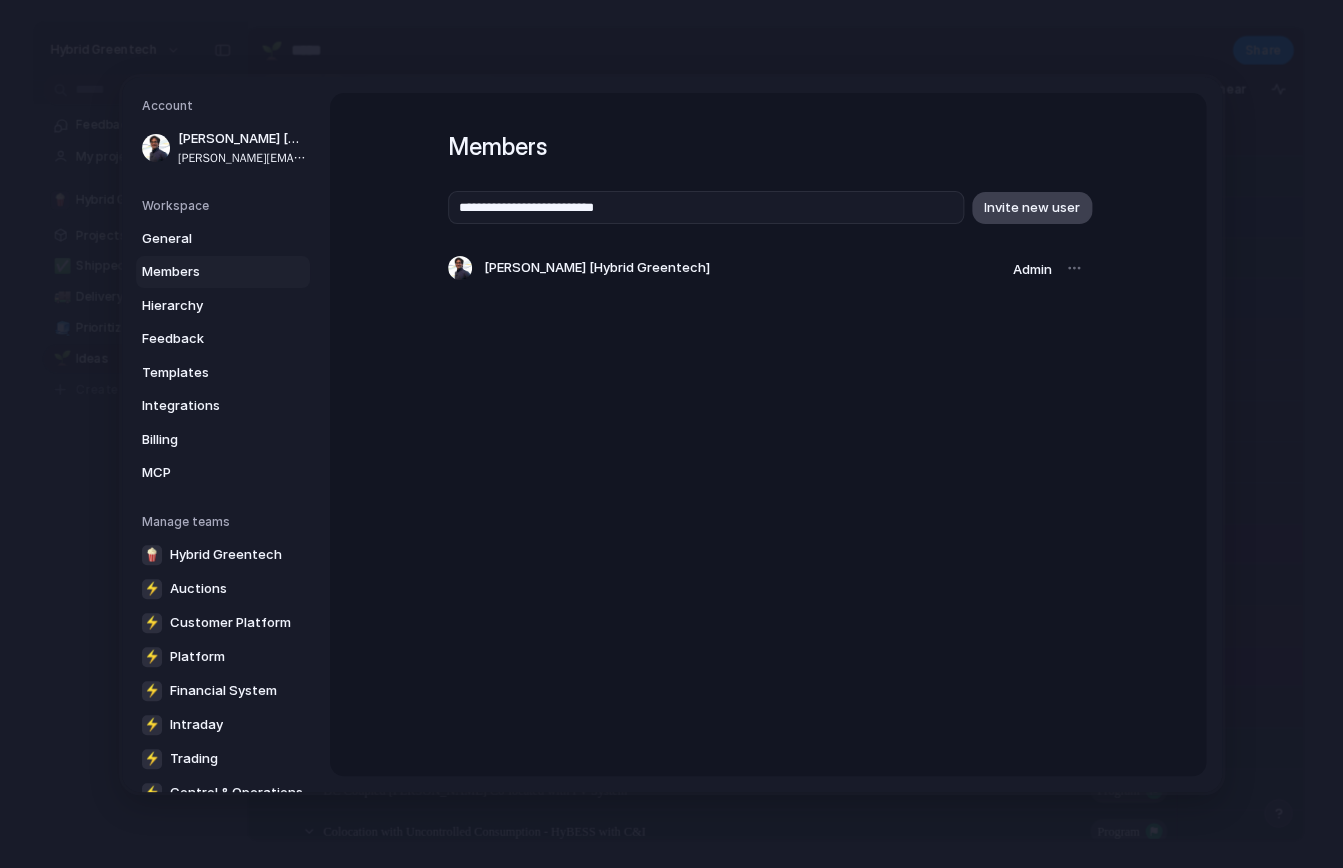 click on "Invite new user" at bounding box center [1032, 207] 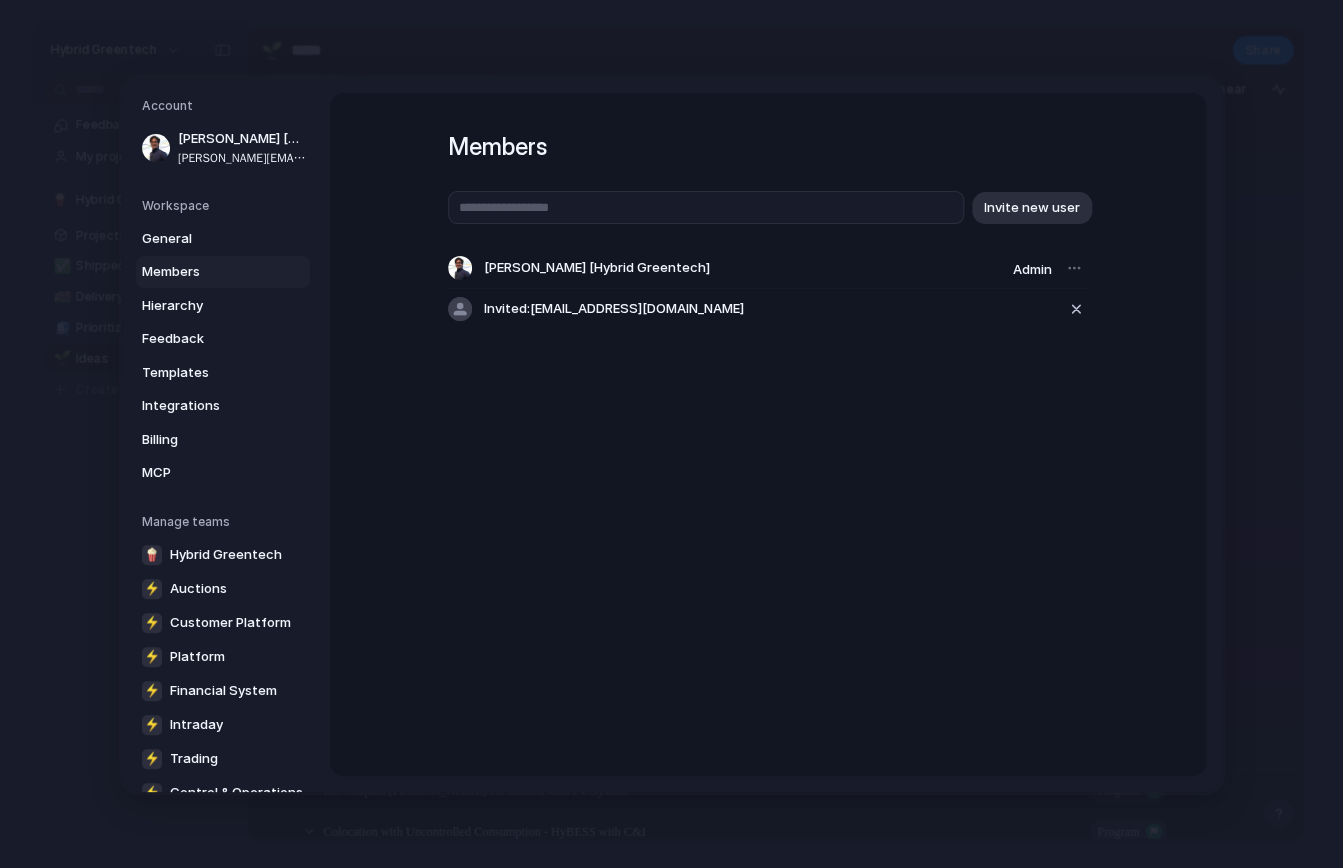 click on "Members Invite new user [PERSON_NAME] [Hybrid Greentech] Admin Invited:  [EMAIL_ADDRESS][DOMAIN_NAME]" at bounding box center (768, 434) 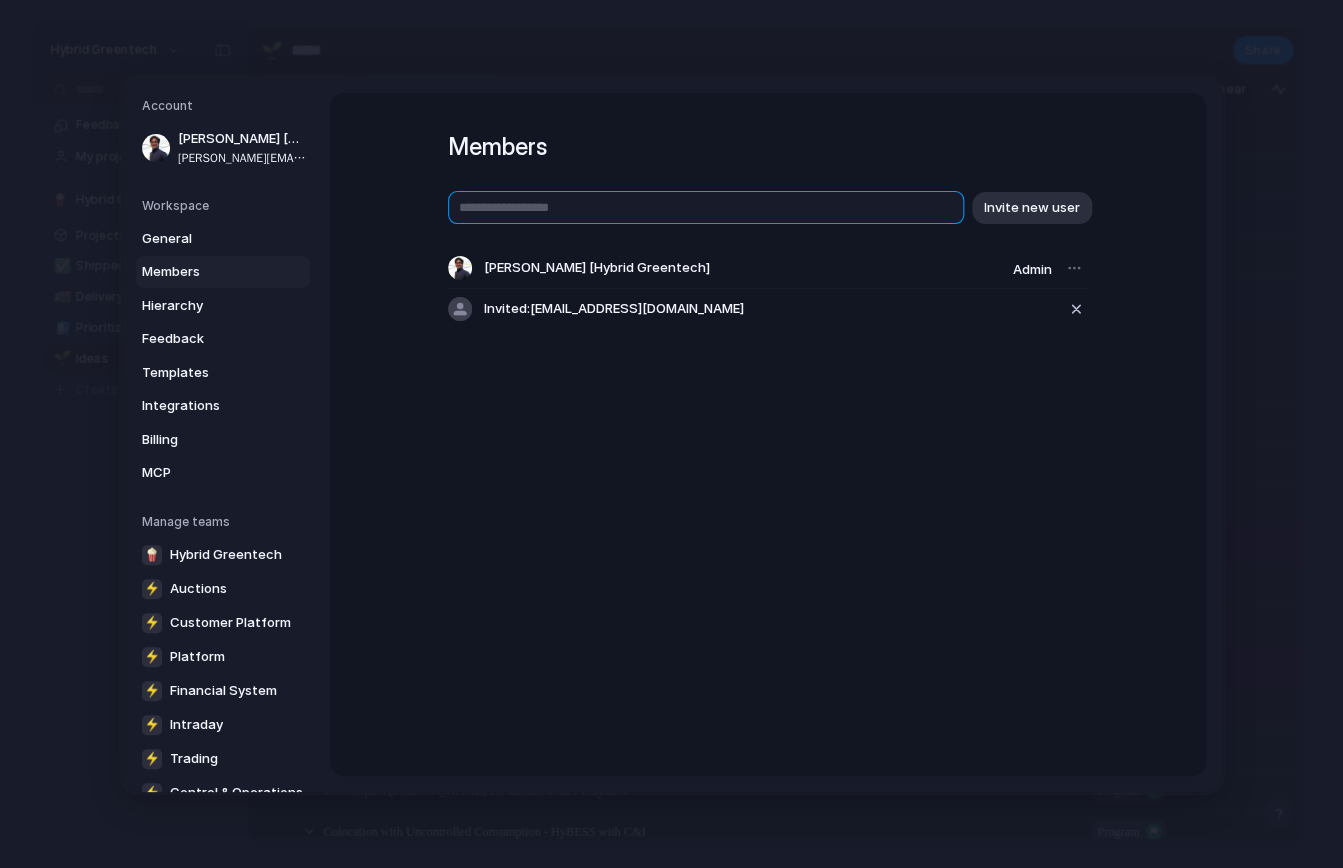 click at bounding box center (706, 207) 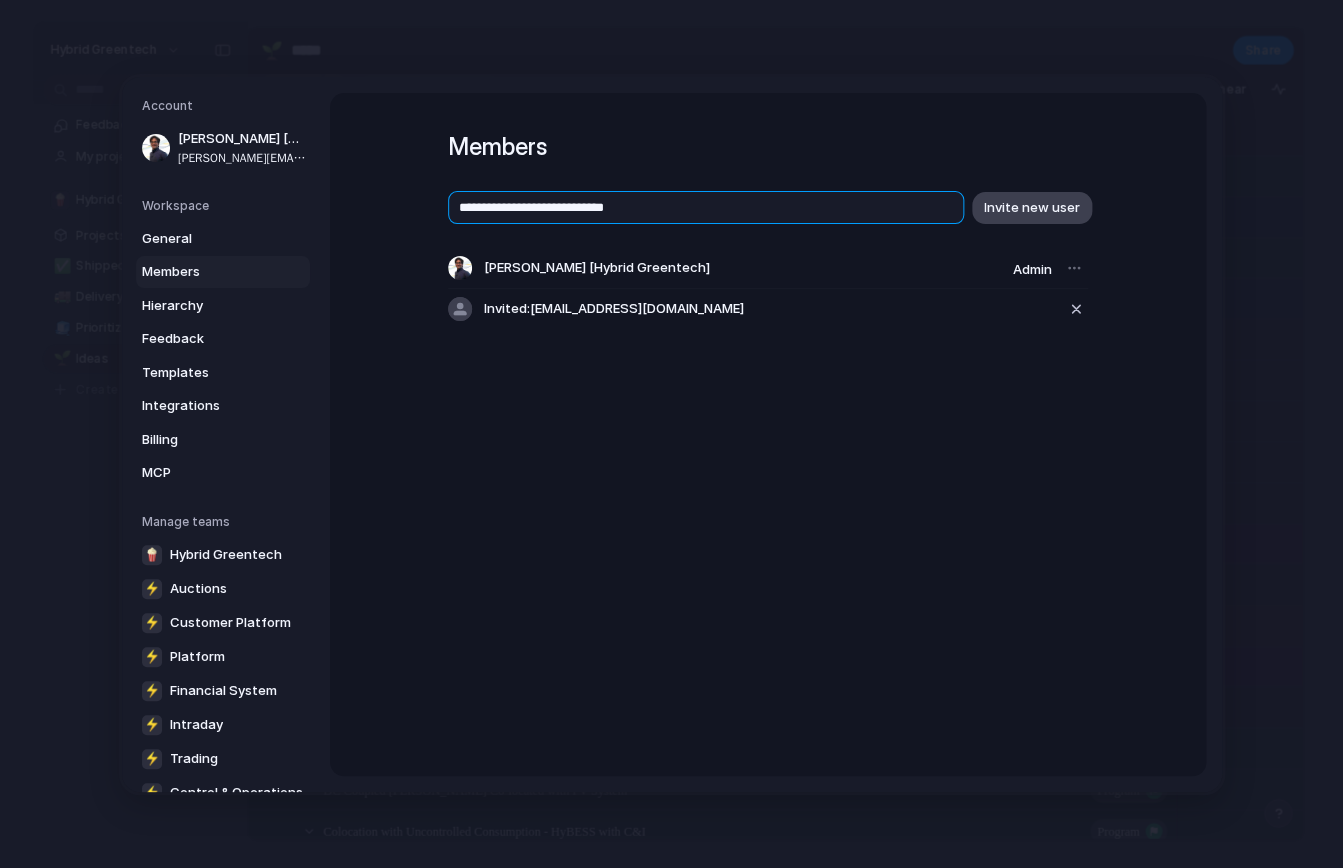 type on "**********" 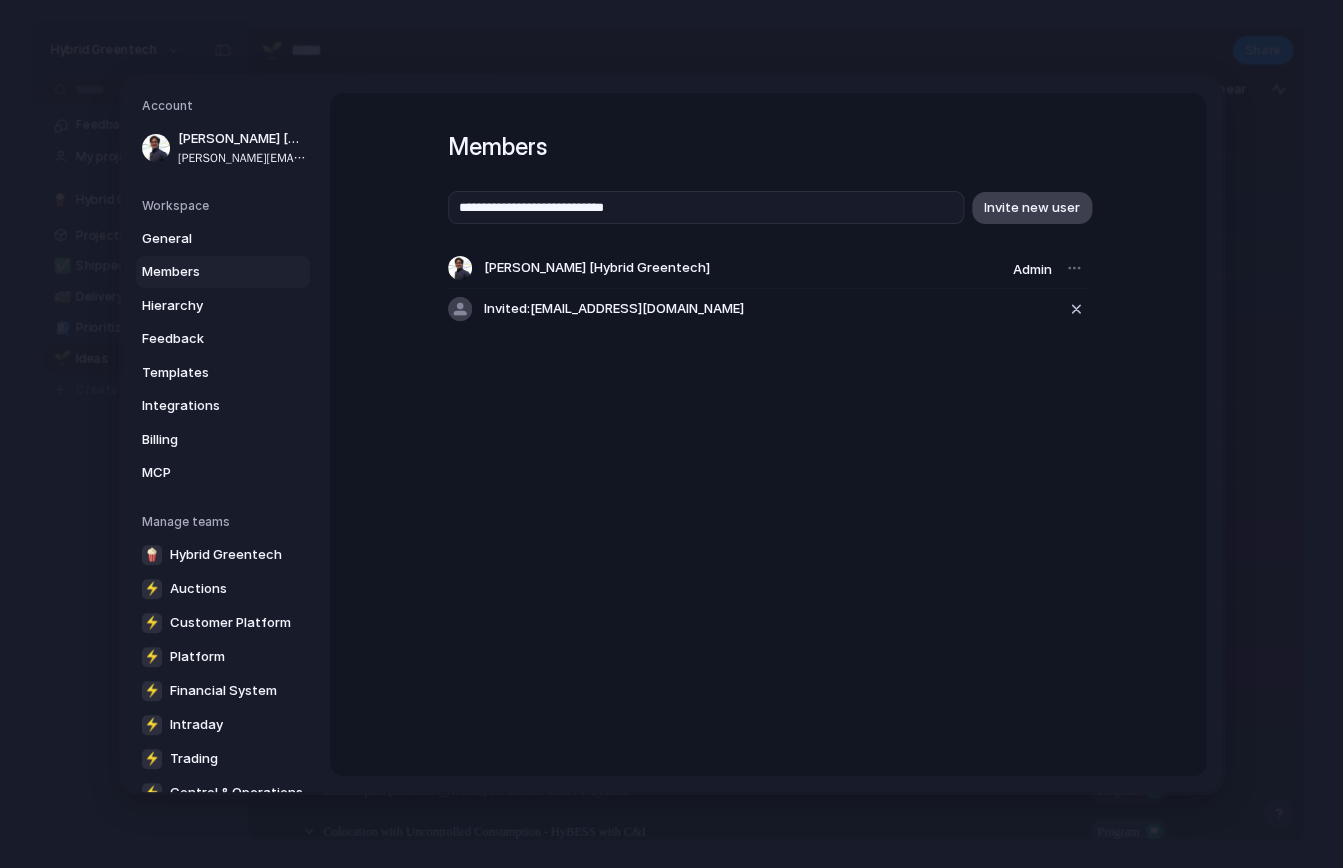 click on "Invite new user" at bounding box center (1032, 207) 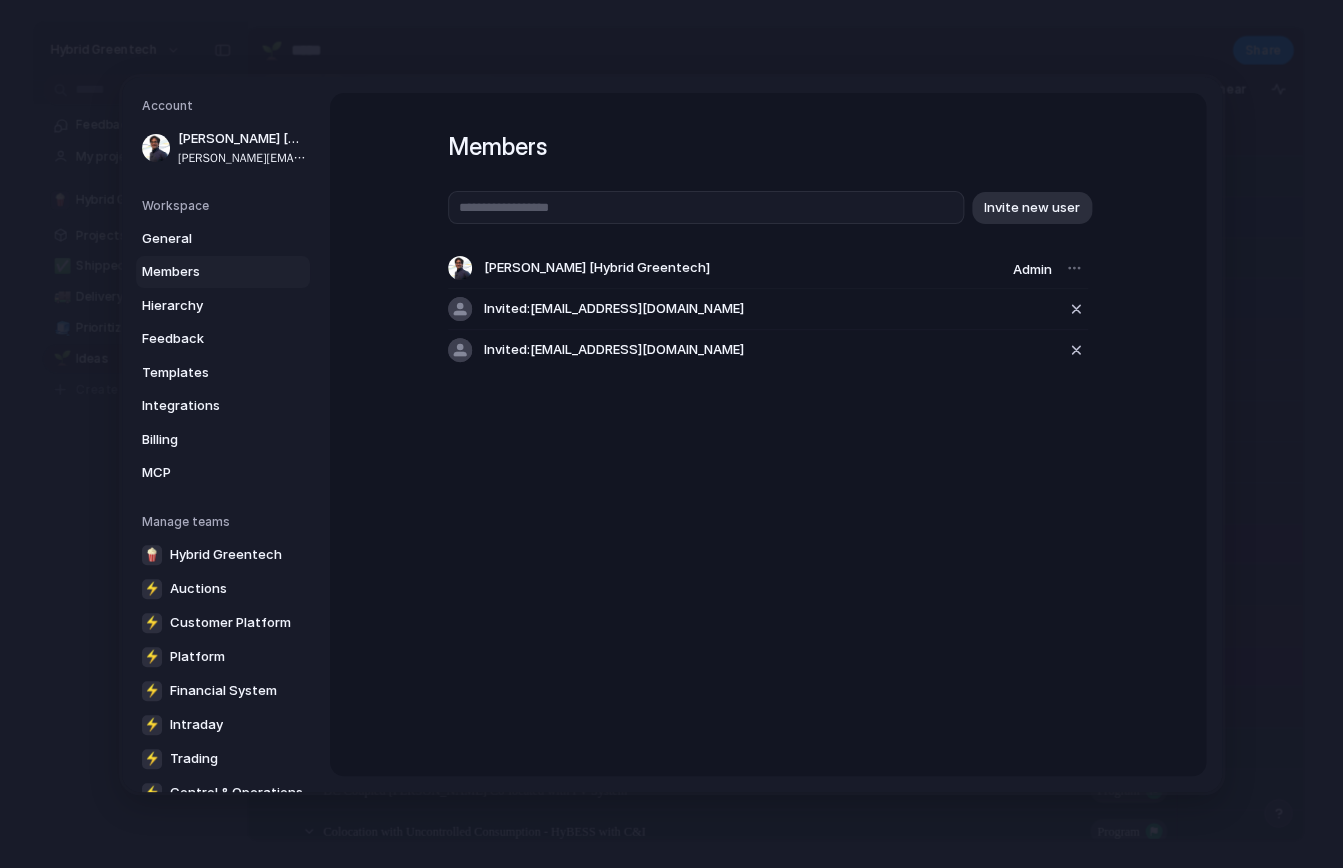 type 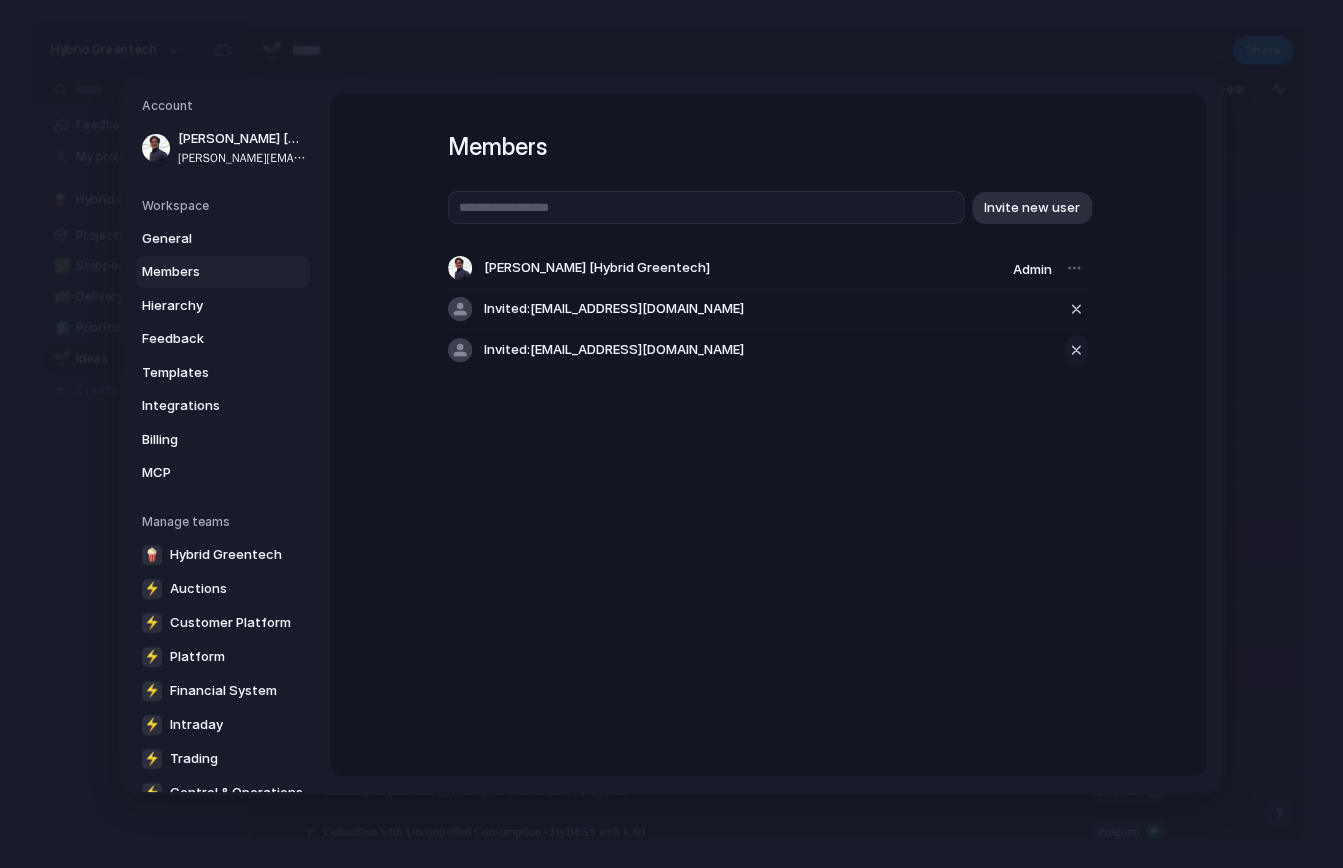 click at bounding box center (1076, 350) 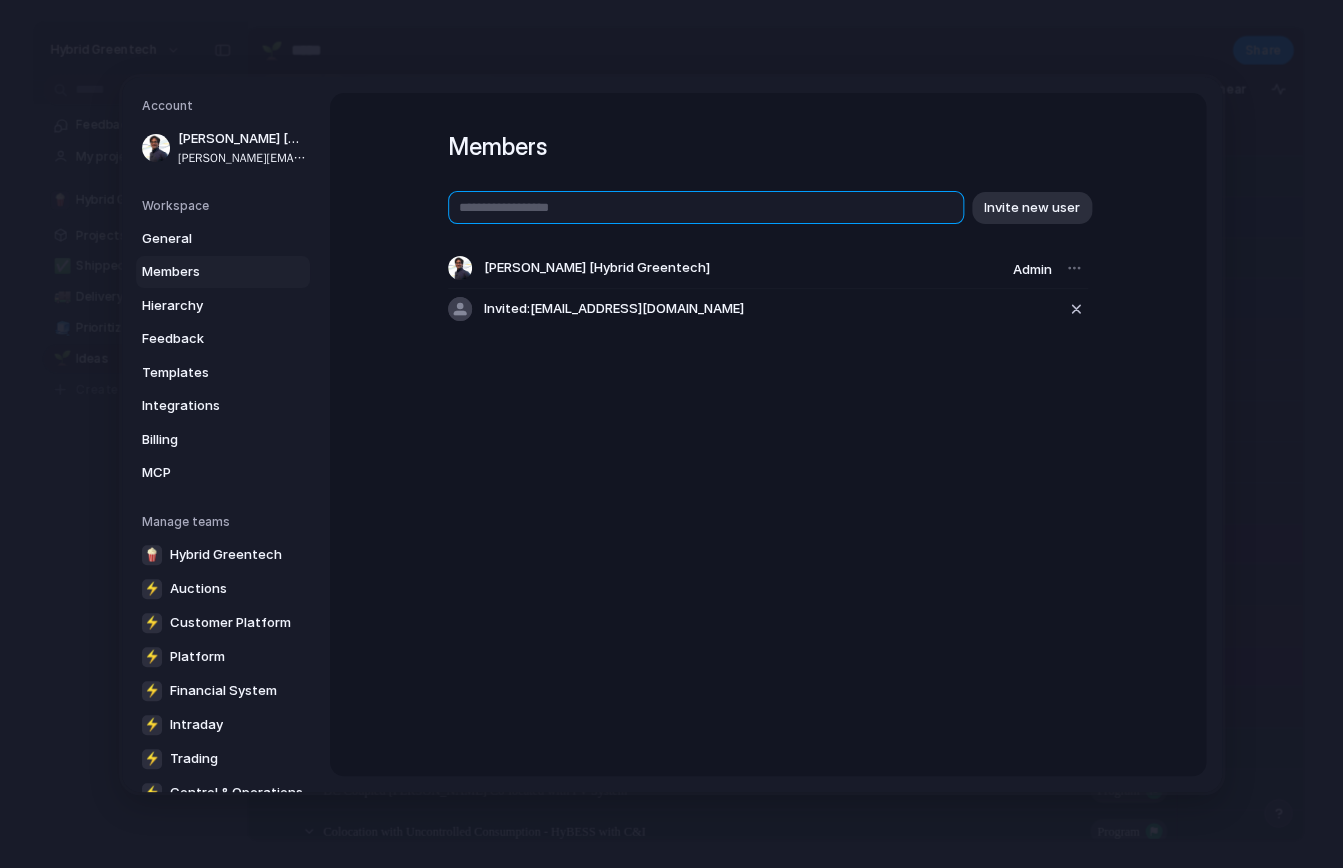 click at bounding box center (706, 207) 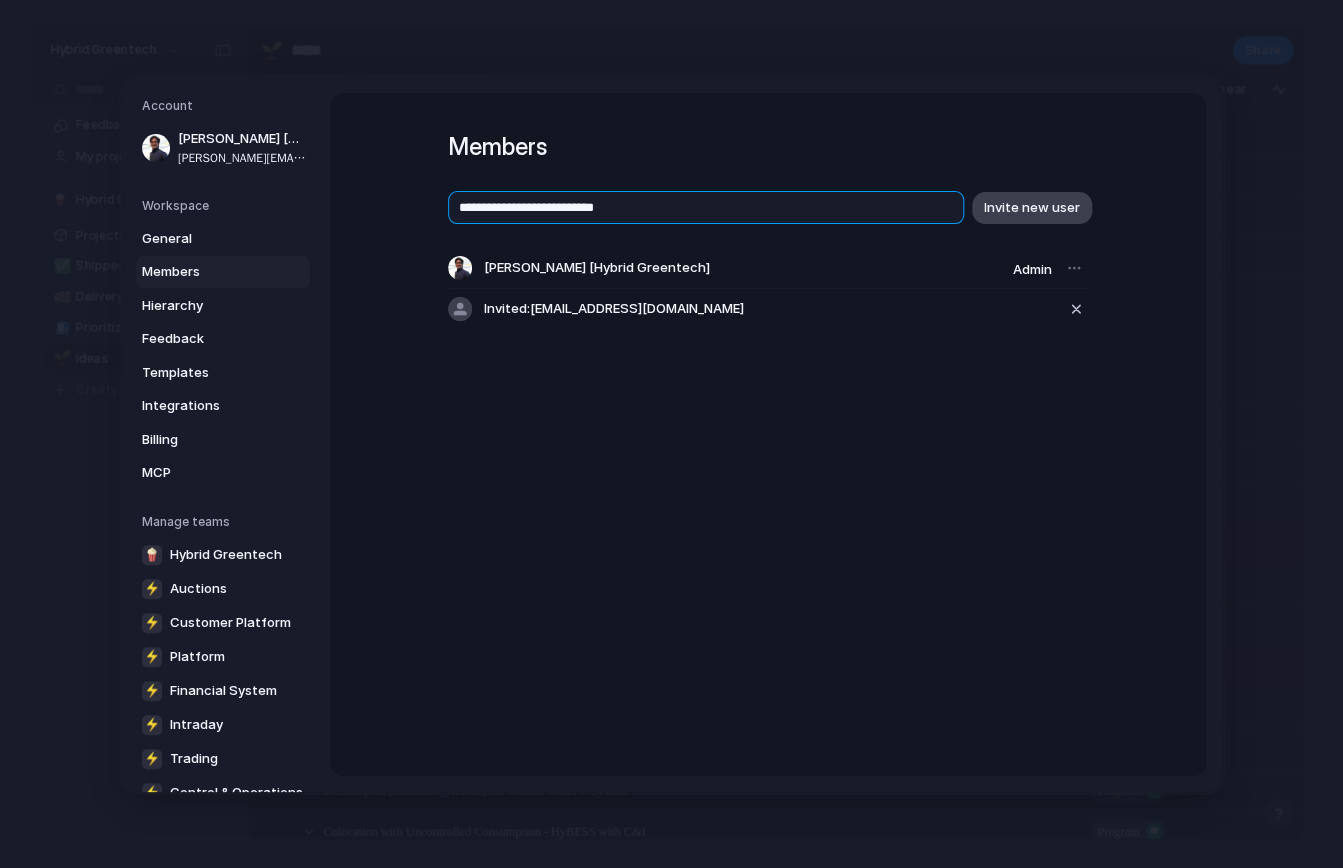 type on "**********" 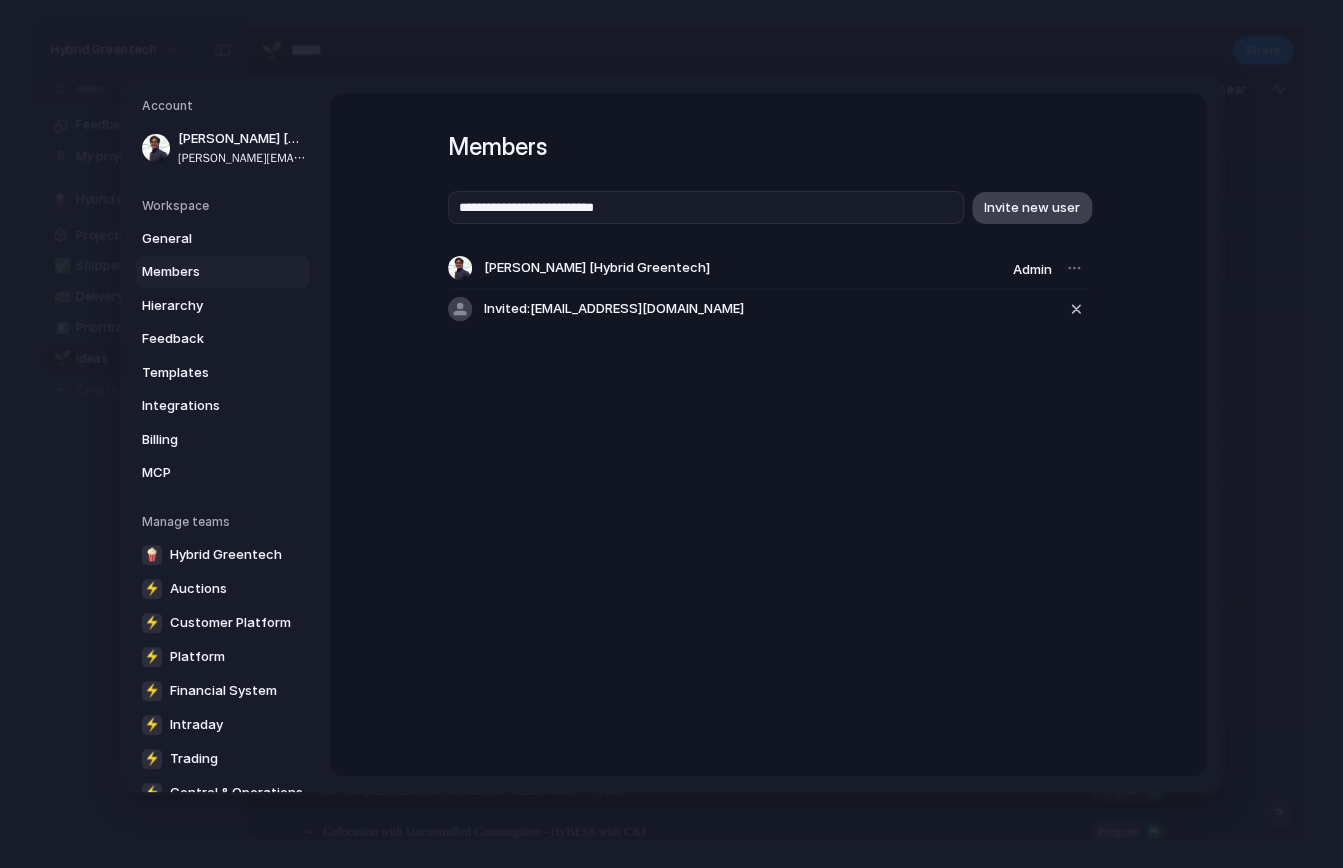 click on "Invite new user" at bounding box center [1032, 207] 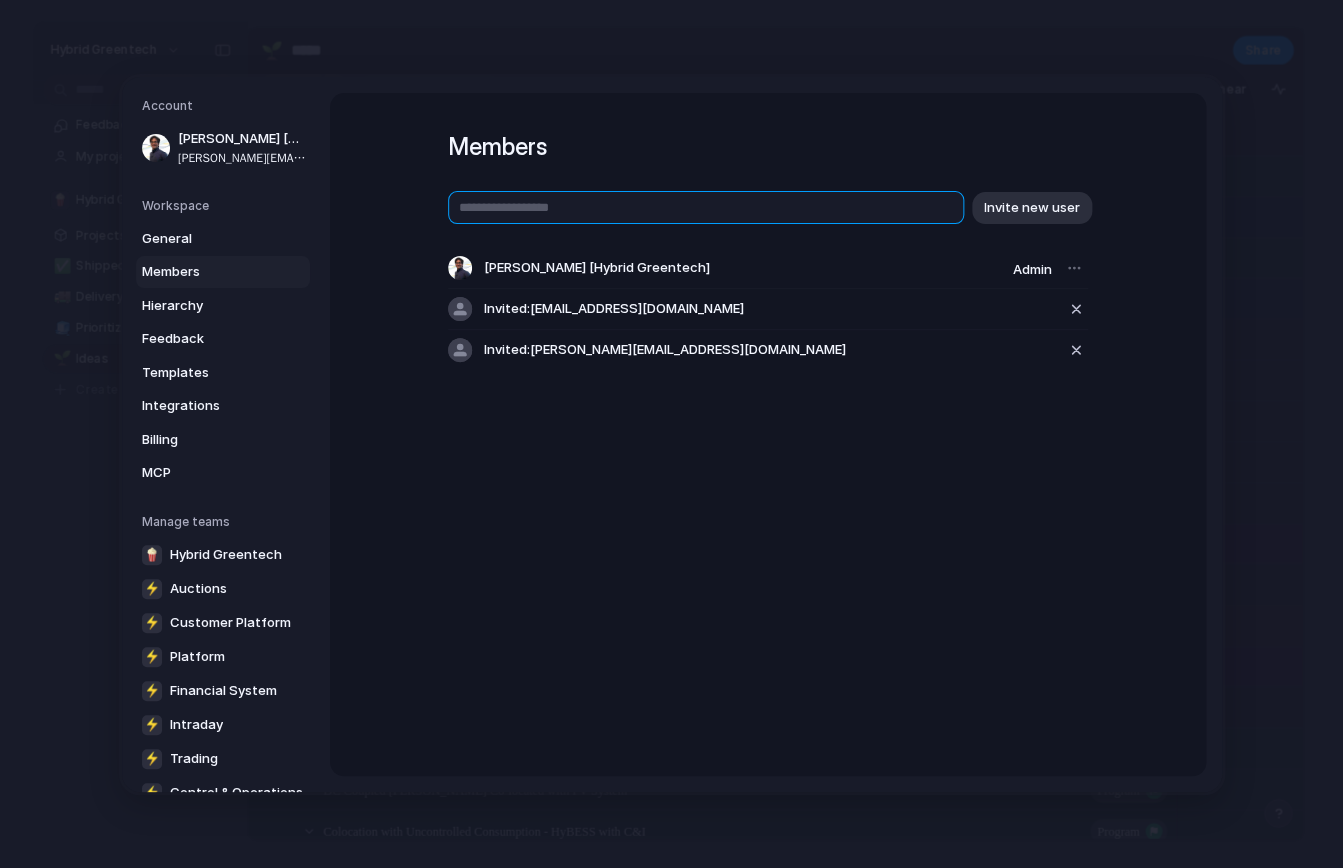 click at bounding box center (706, 207) 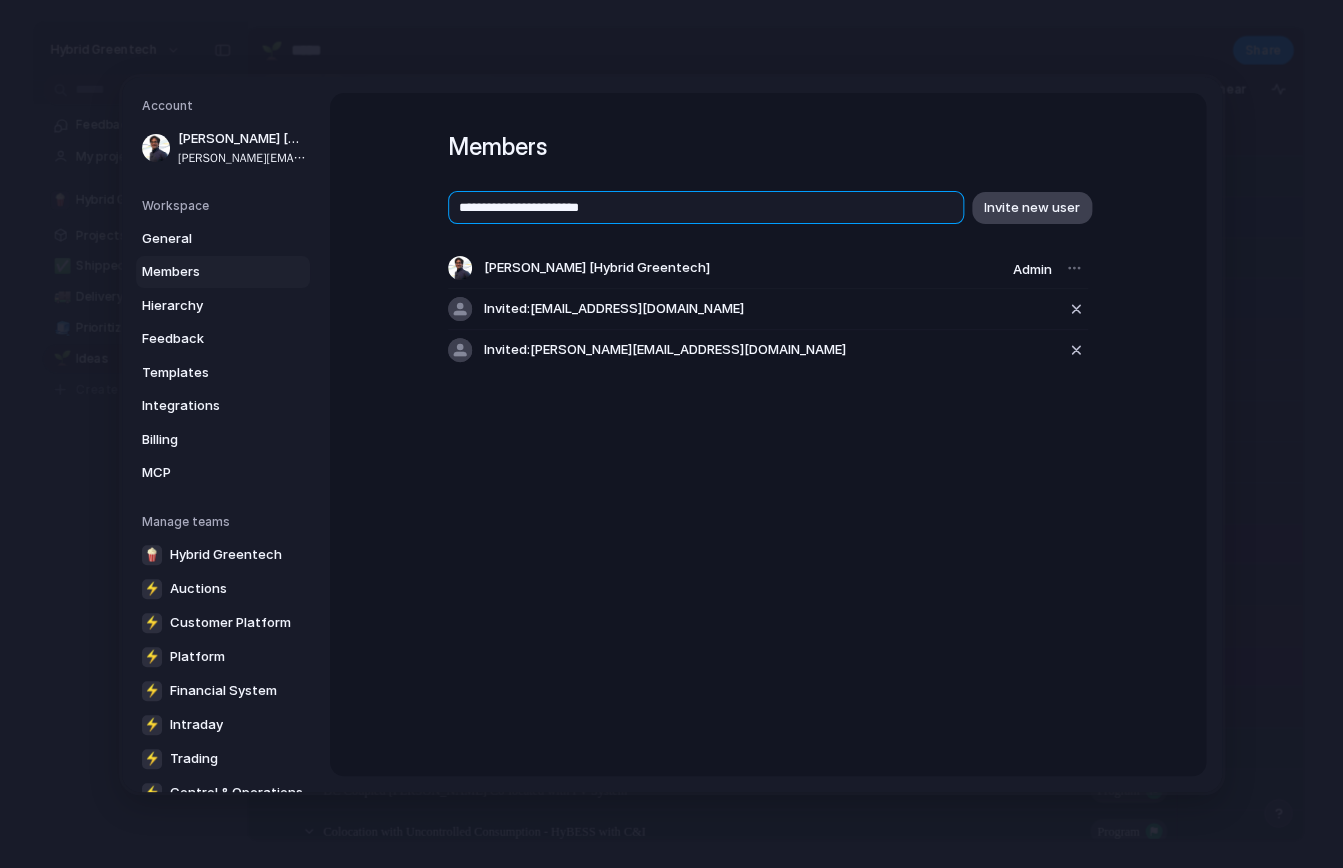 type on "**********" 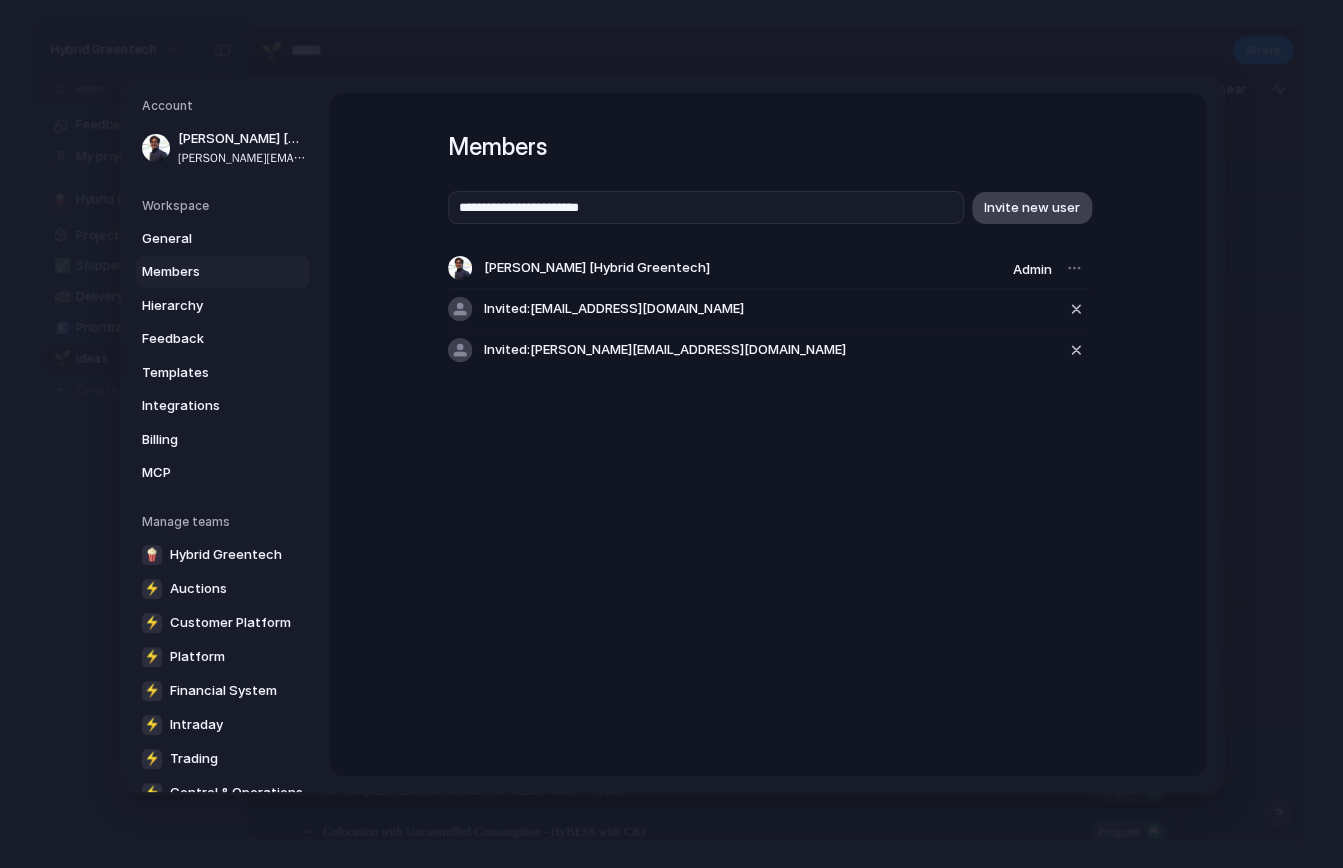 click on "Invite new user" at bounding box center [1032, 207] 